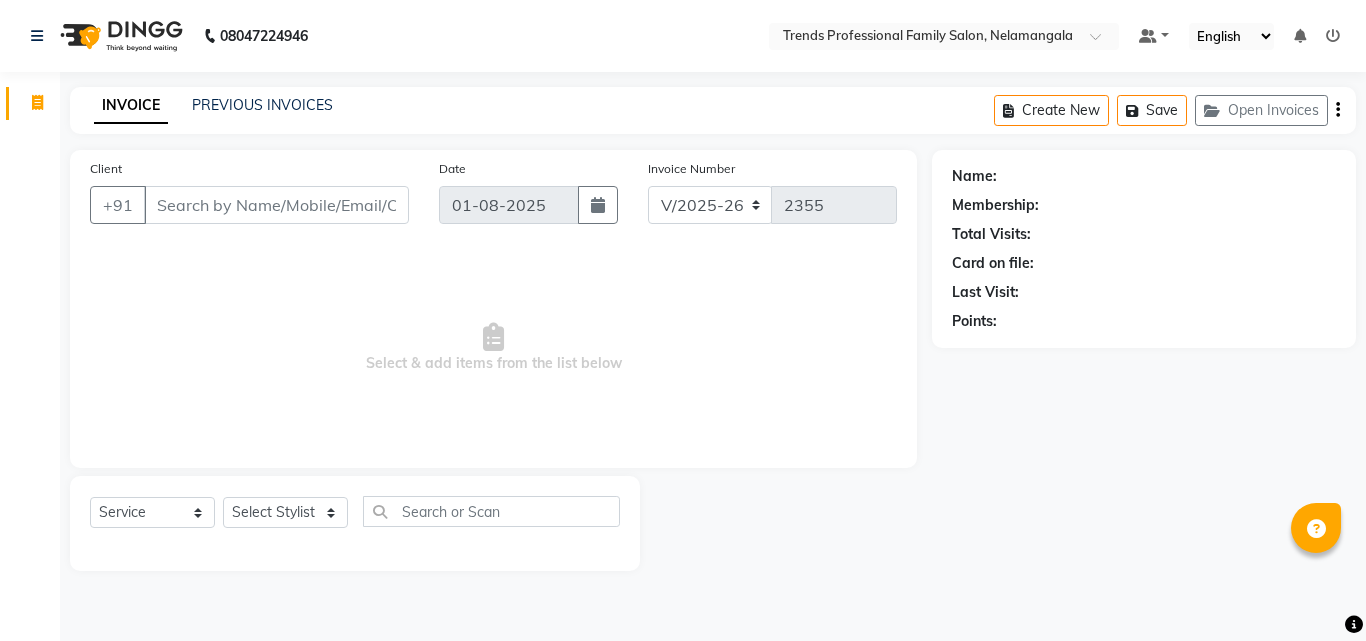 select on "7345" 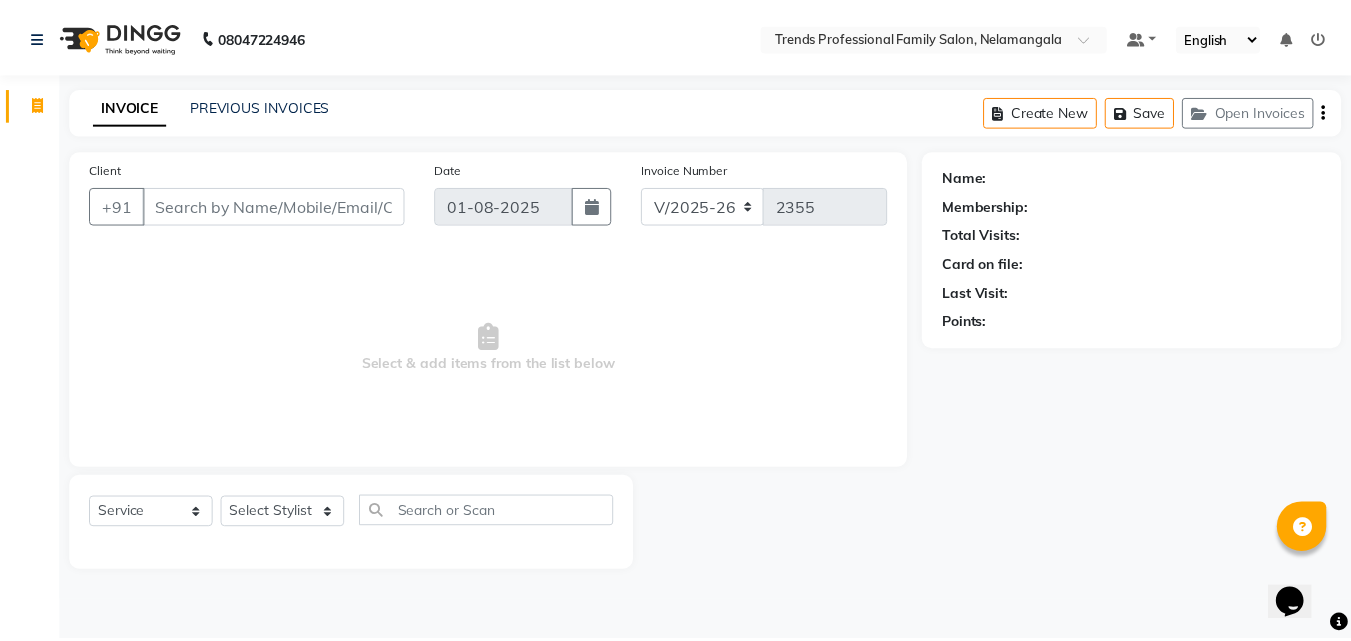 scroll, scrollTop: 0, scrollLeft: 0, axis: both 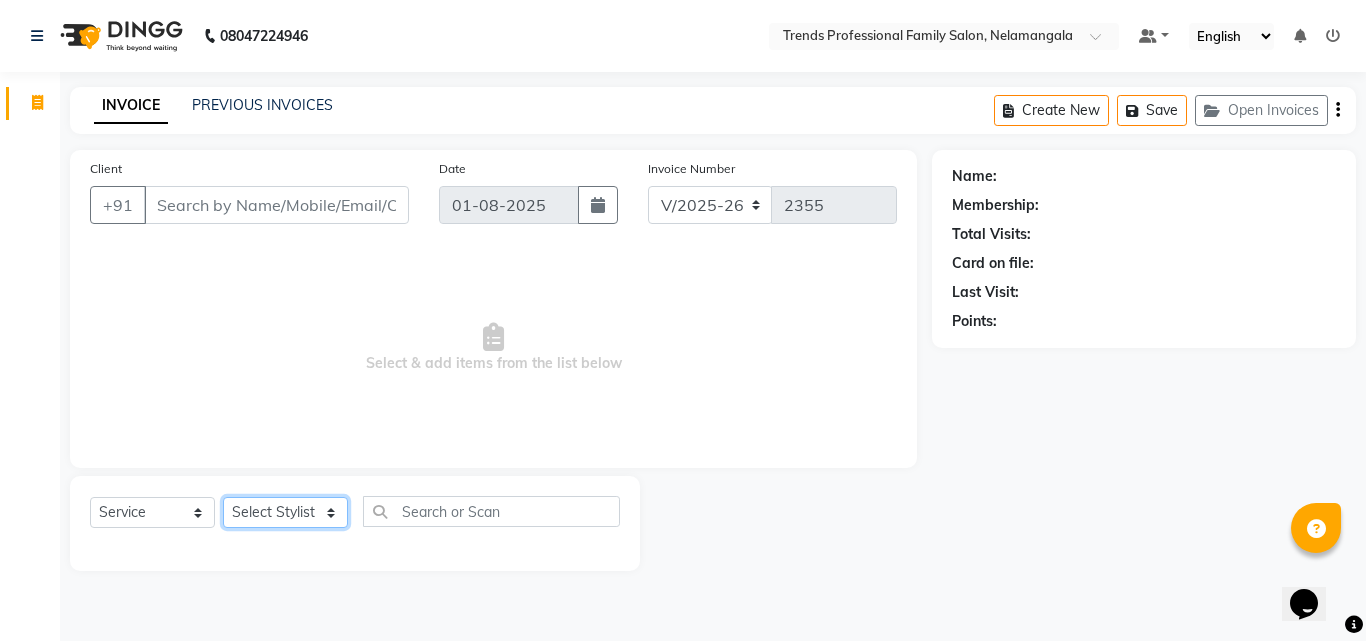 drag, startPoint x: 292, startPoint y: 510, endPoint x: 292, endPoint y: 499, distance: 11 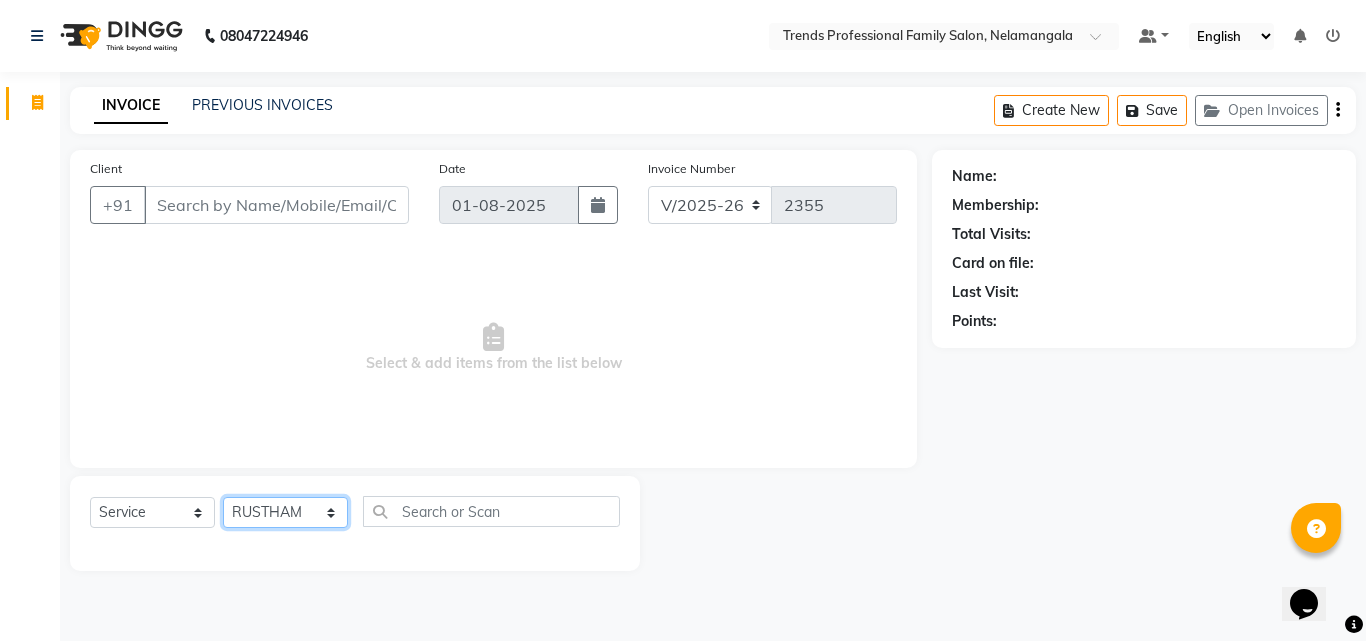 click on "Select Stylist [FIRST] [FIRST] [FIRST] [FIRST] [FIRST] [FIRST] [FIRST] [FIRST] [FIRST] [FIRST]" 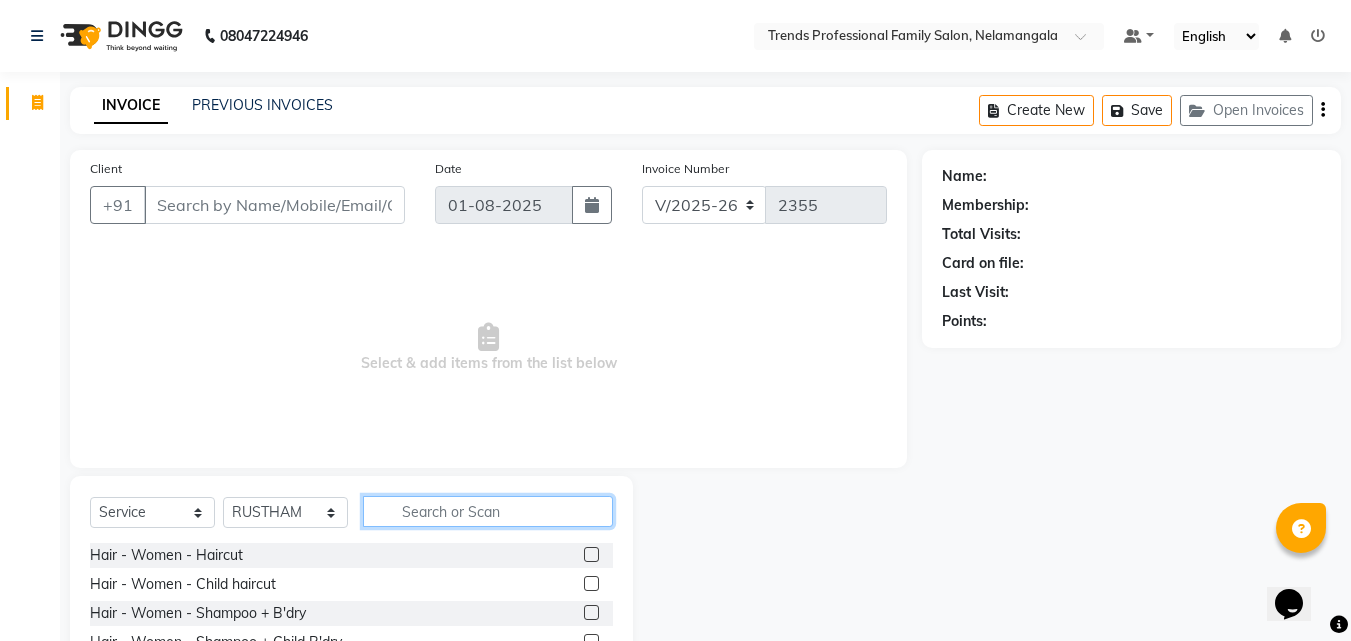 click 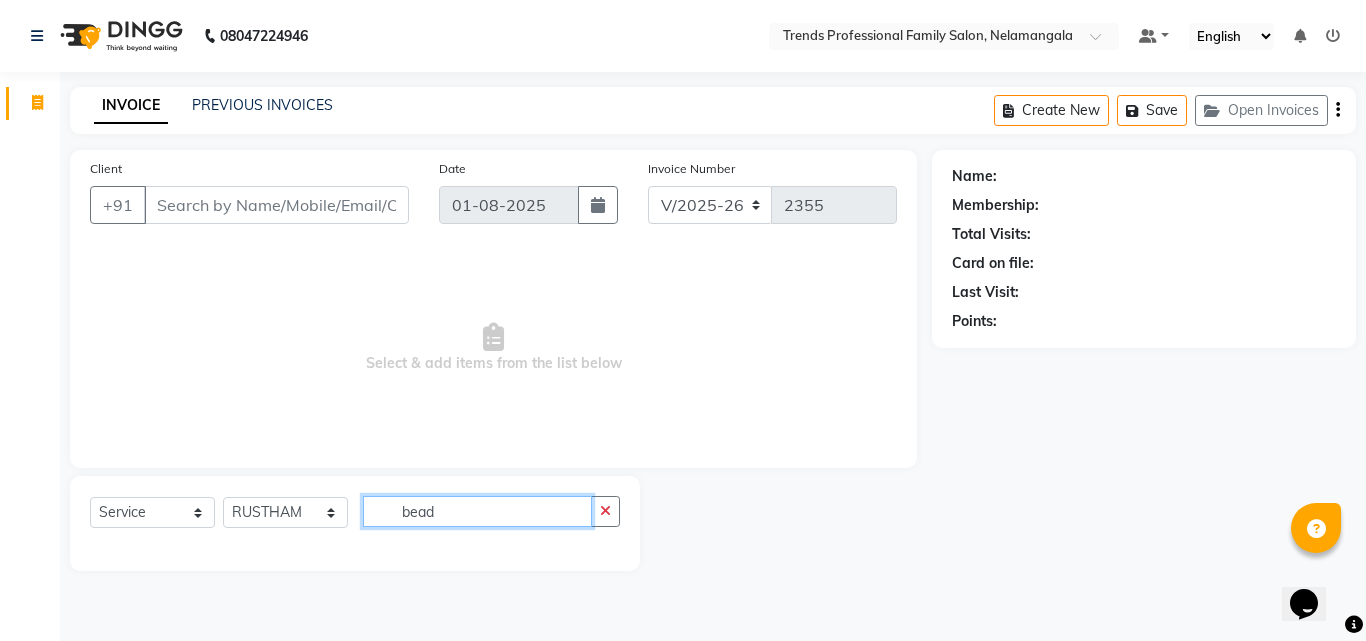 click on "bead" 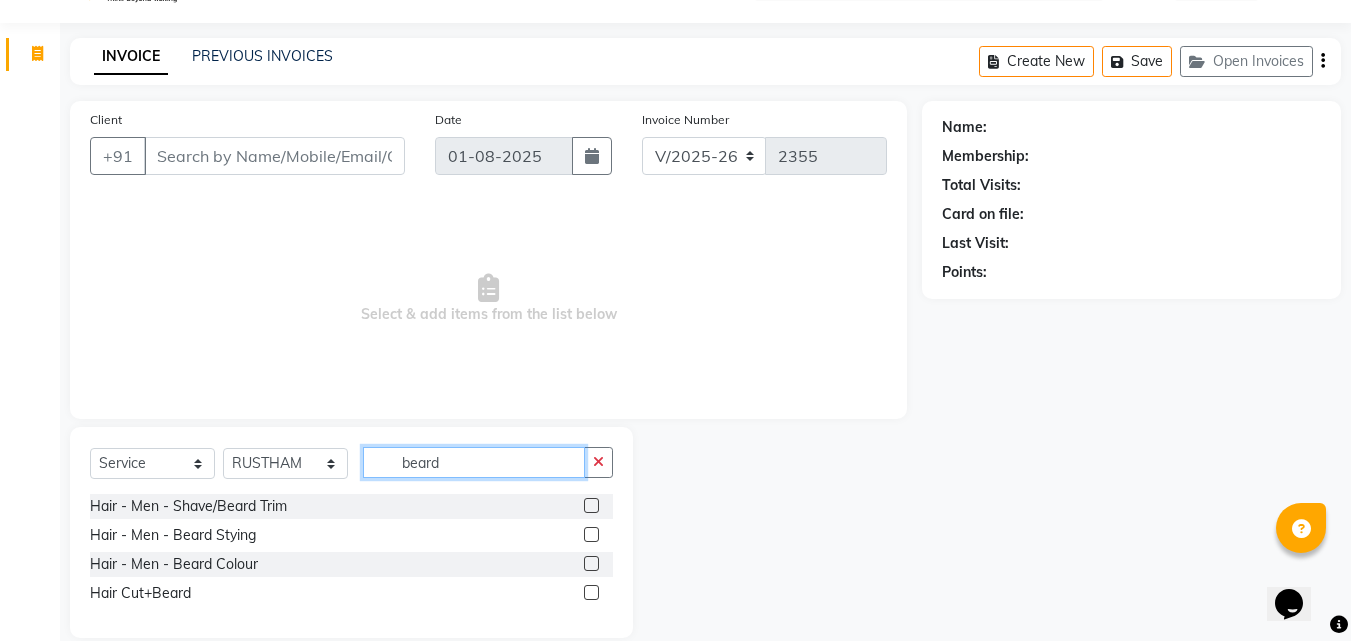 scroll, scrollTop: 76, scrollLeft: 0, axis: vertical 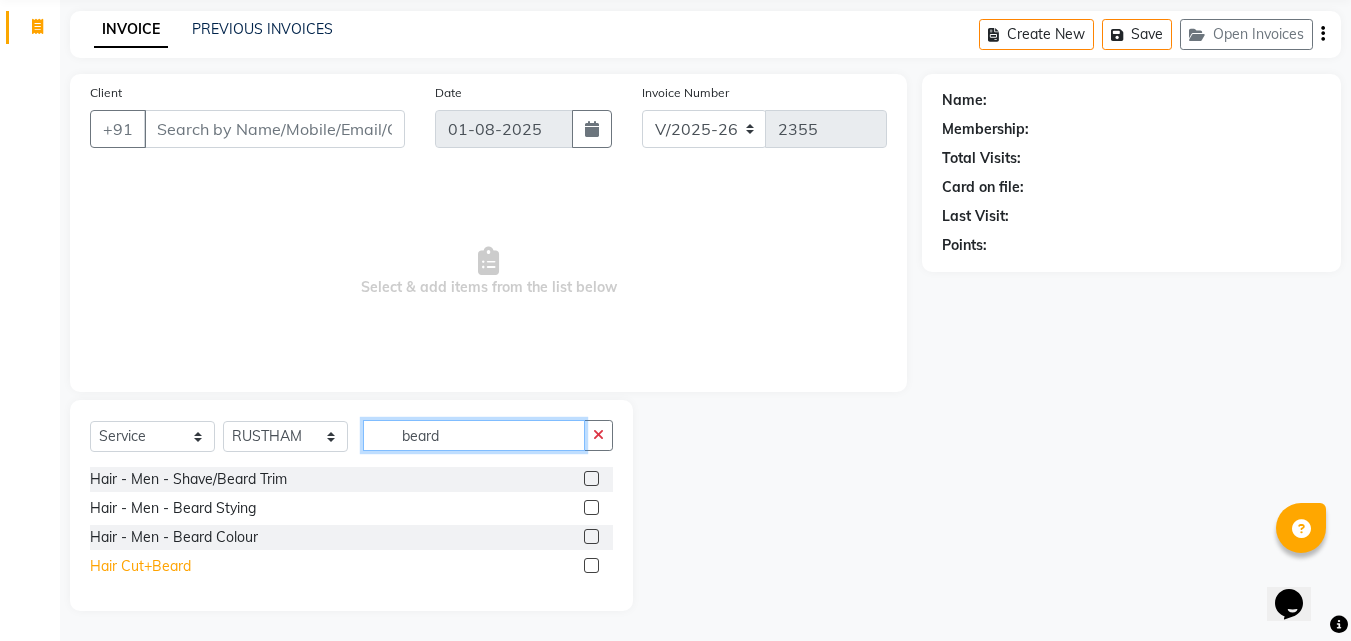 type on "beard" 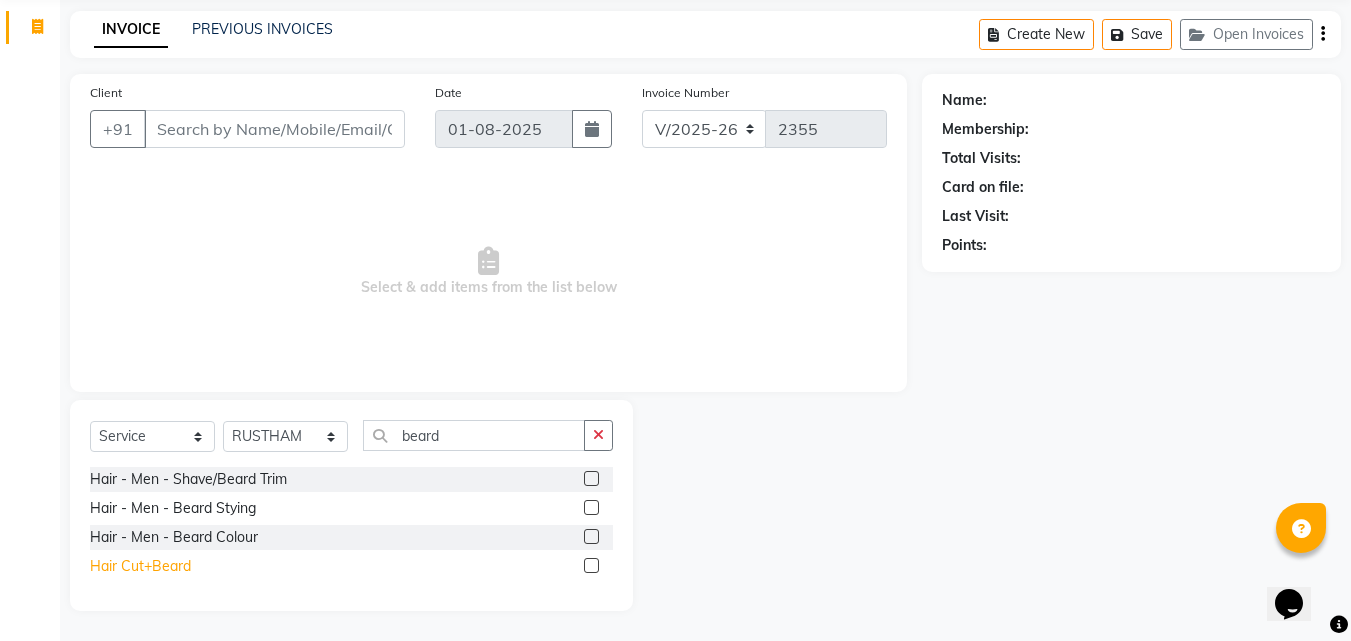click on "Hair Cut+Beard" 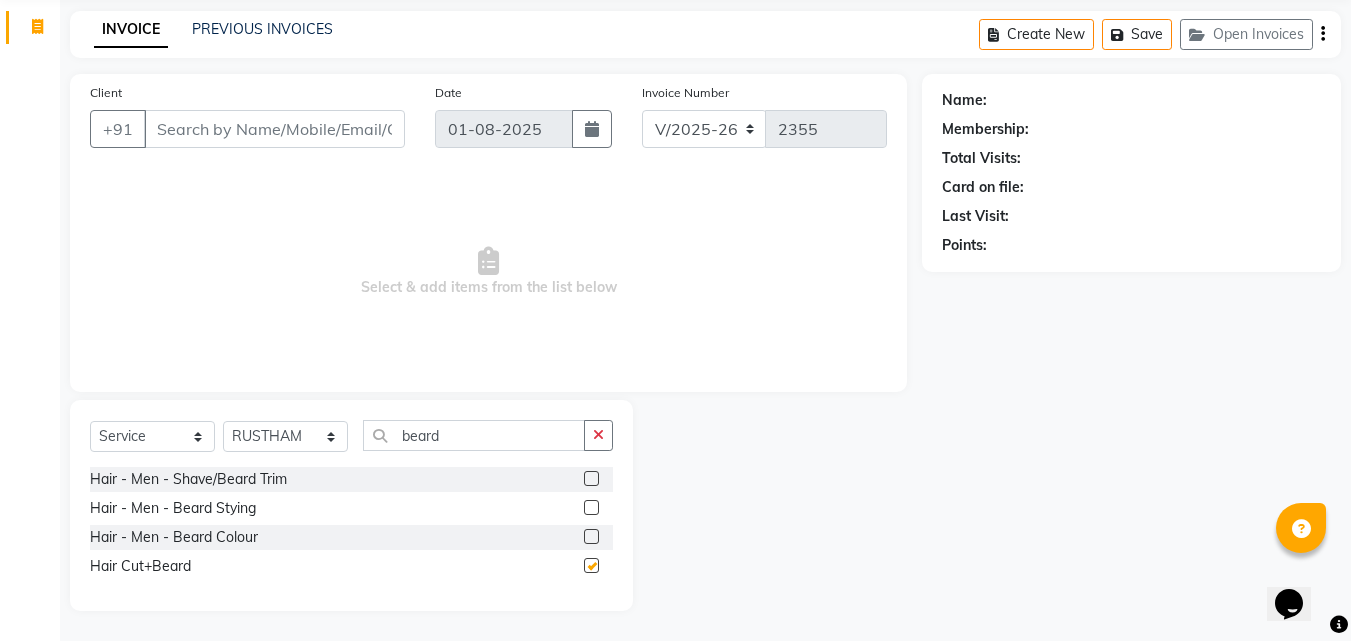 checkbox on "false" 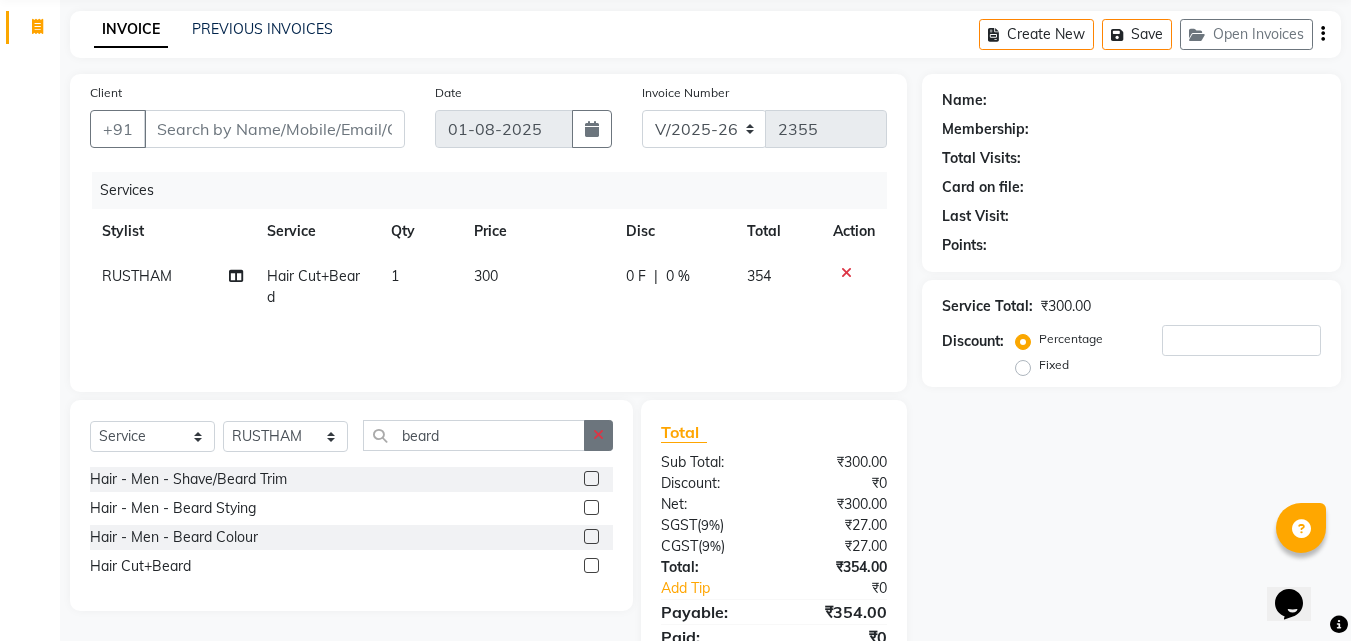 click 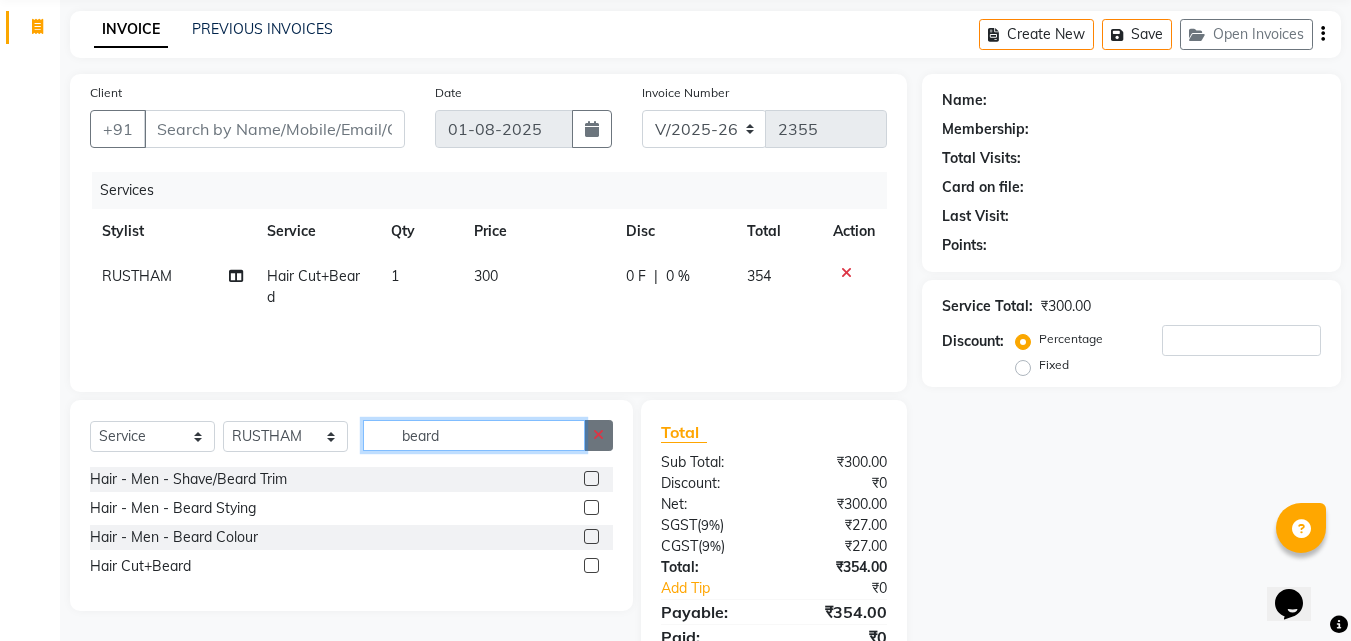 type 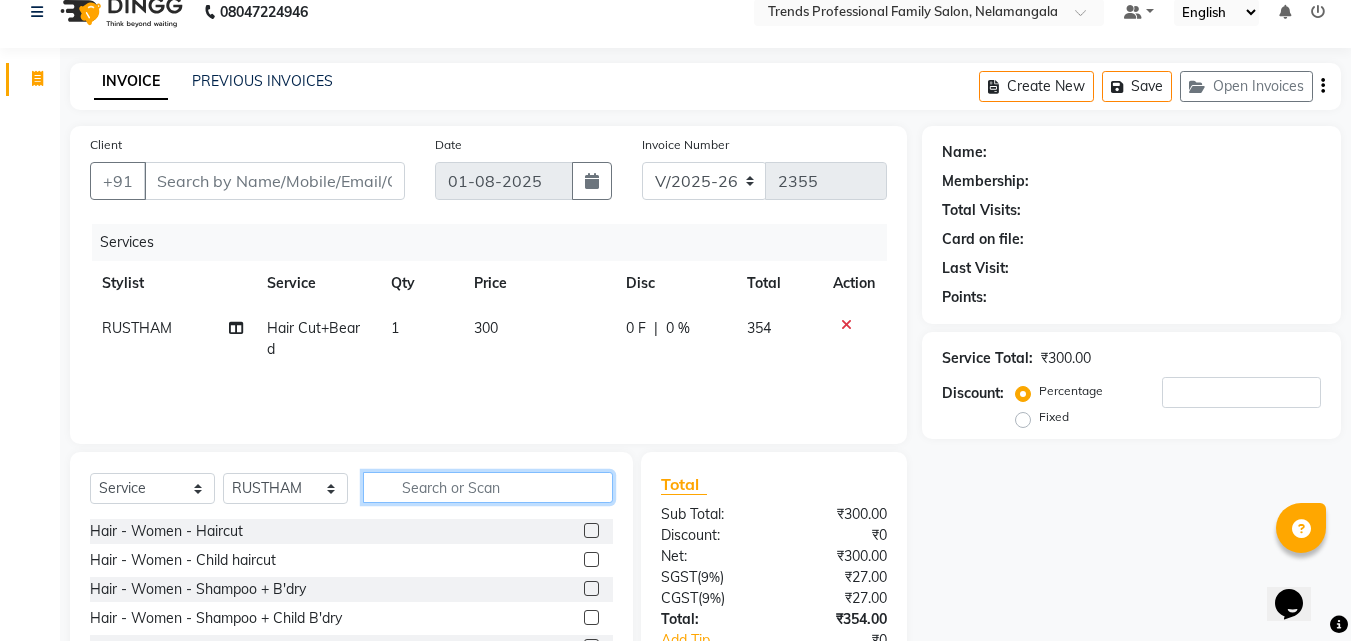 scroll, scrollTop: 0, scrollLeft: 0, axis: both 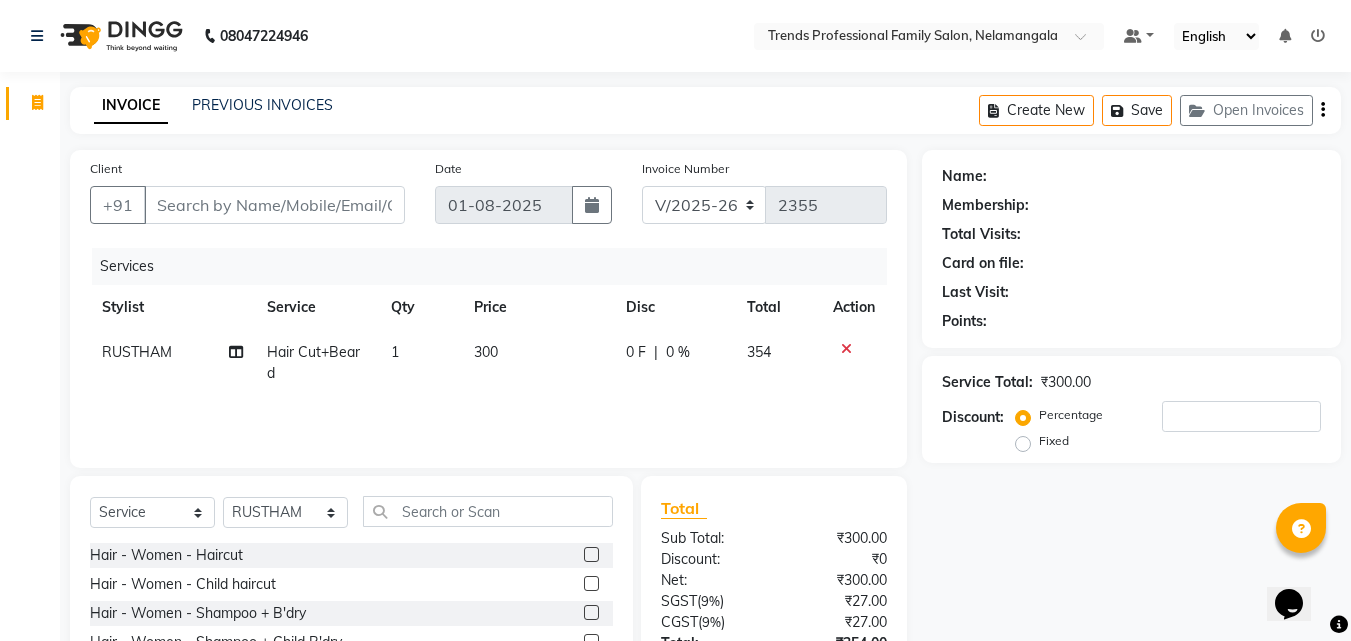 click 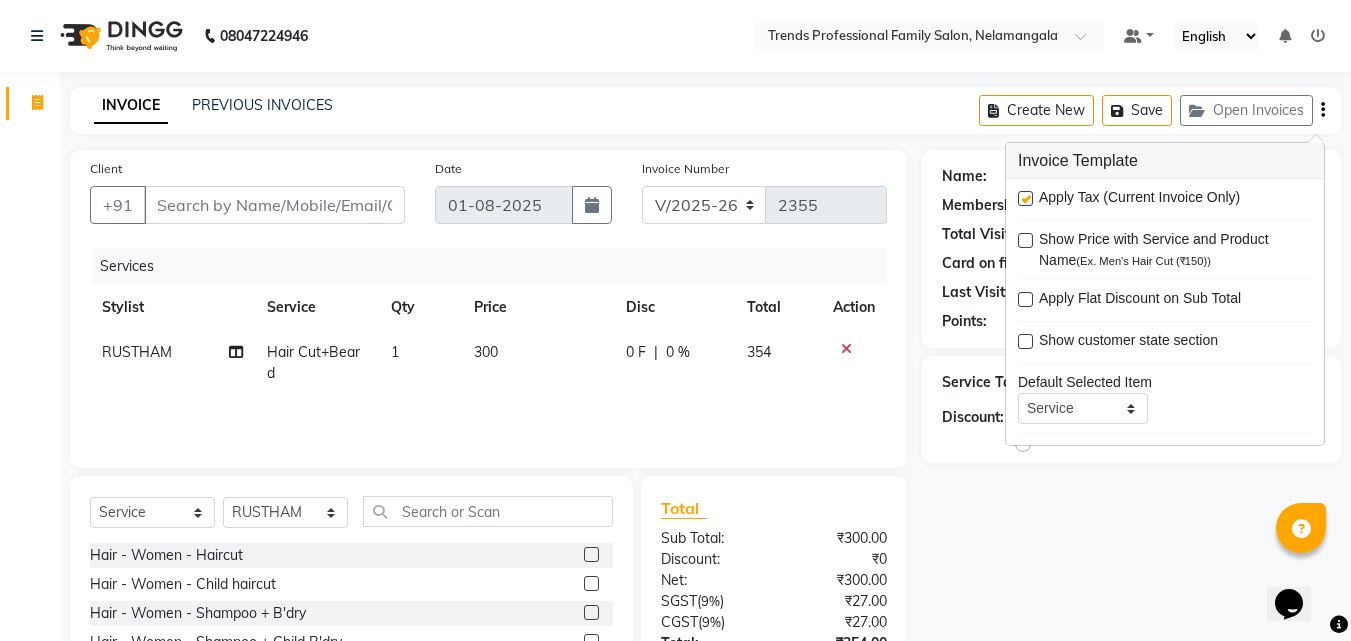 click at bounding box center (1025, 198) 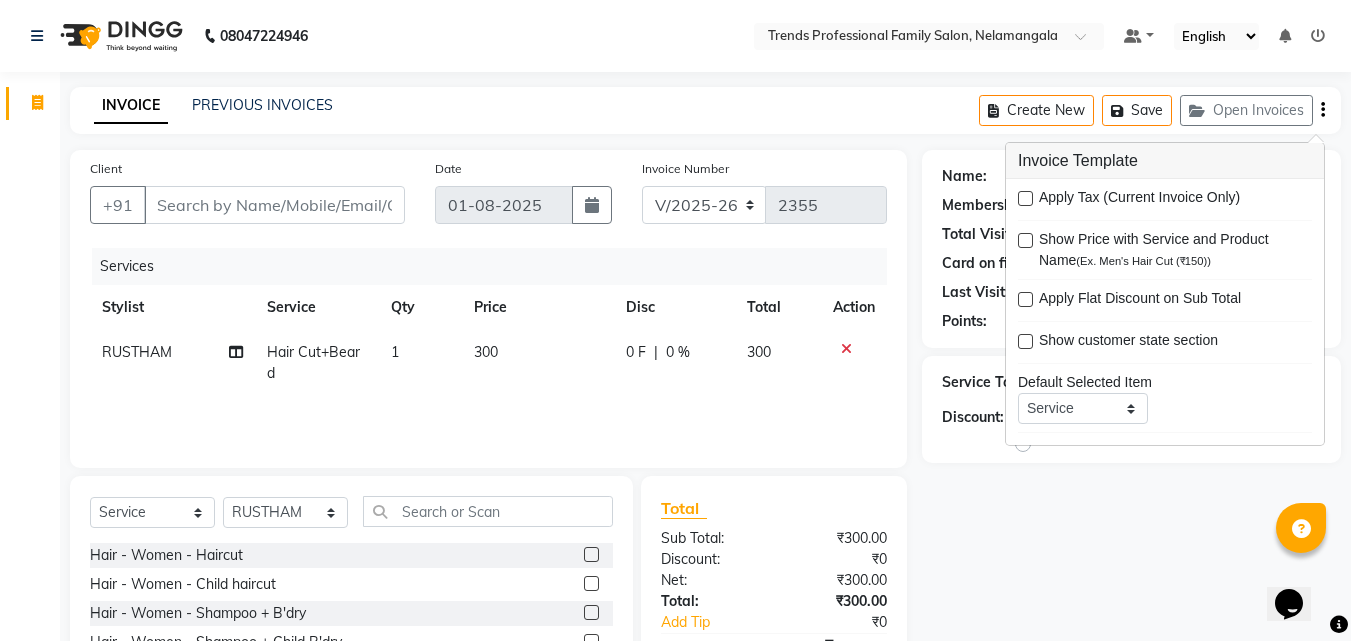 click on "Name: Membership: Total Visits: Card on file: Last Visit:  Points:  Service Total:  ₹300.00  Discount:  Percentage   Fixed" 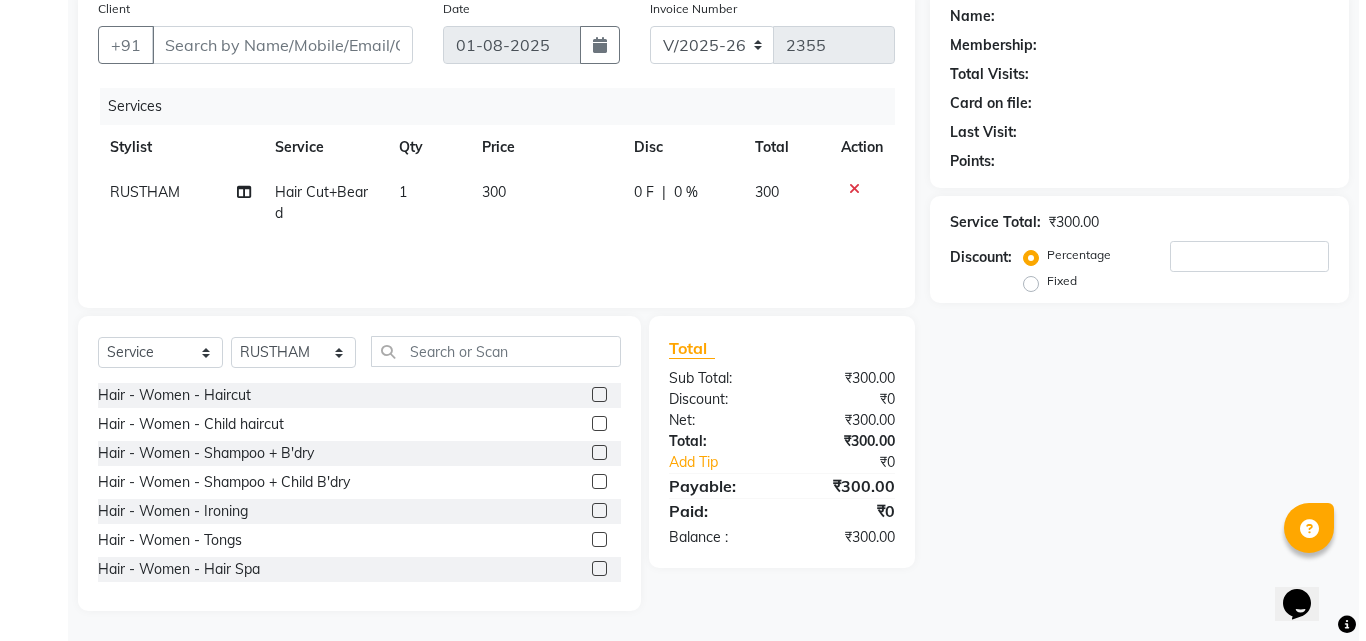 scroll, scrollTop: 0, scrollLeft: 0, axis: both 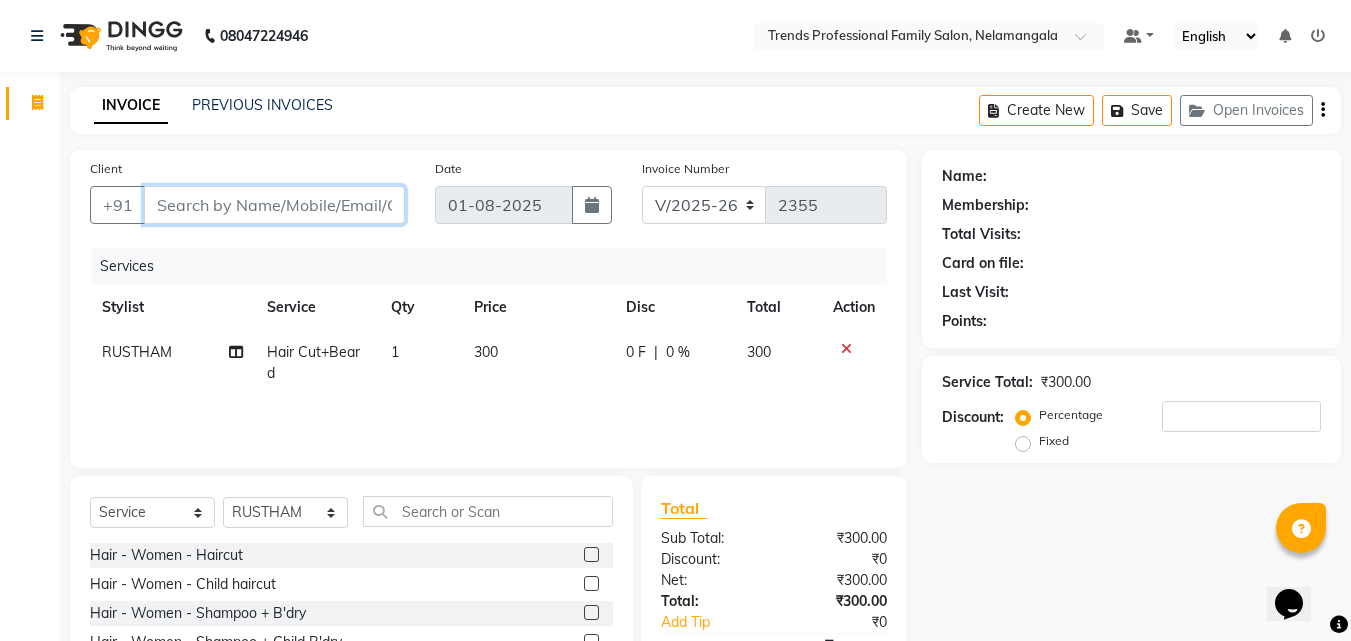 click on "Client" at bounding box center [274, 205] 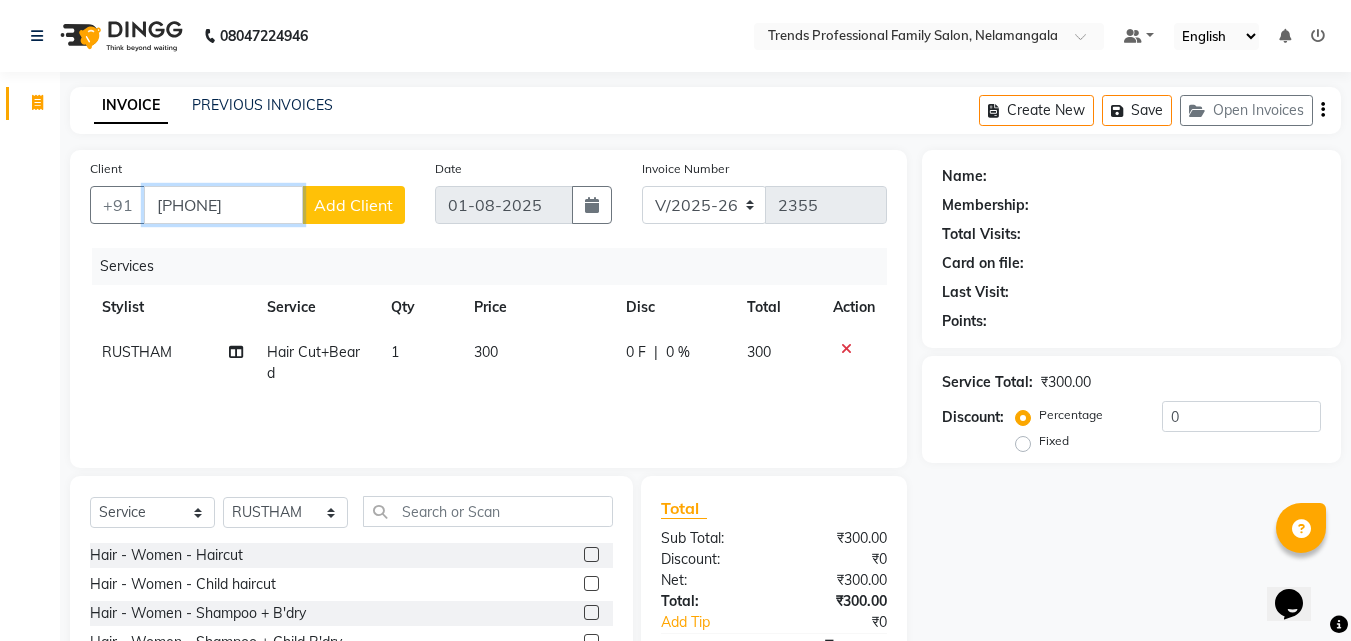 type on "[PHONE]" 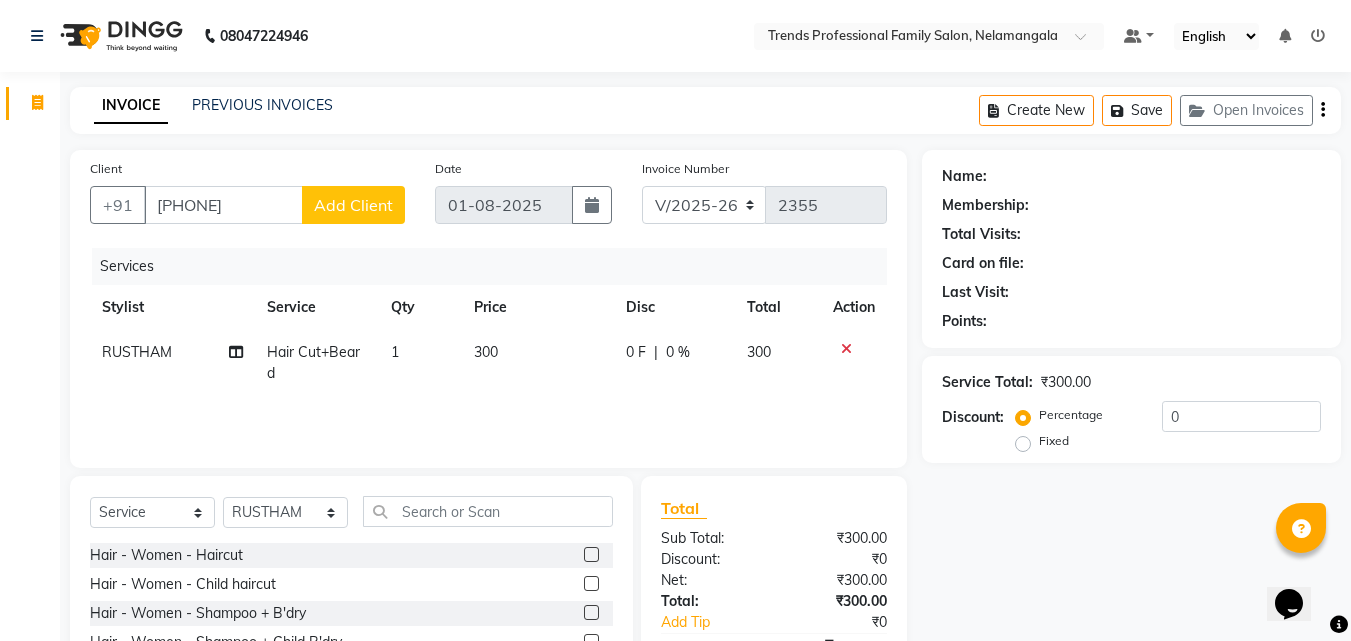 click on "Add Client" 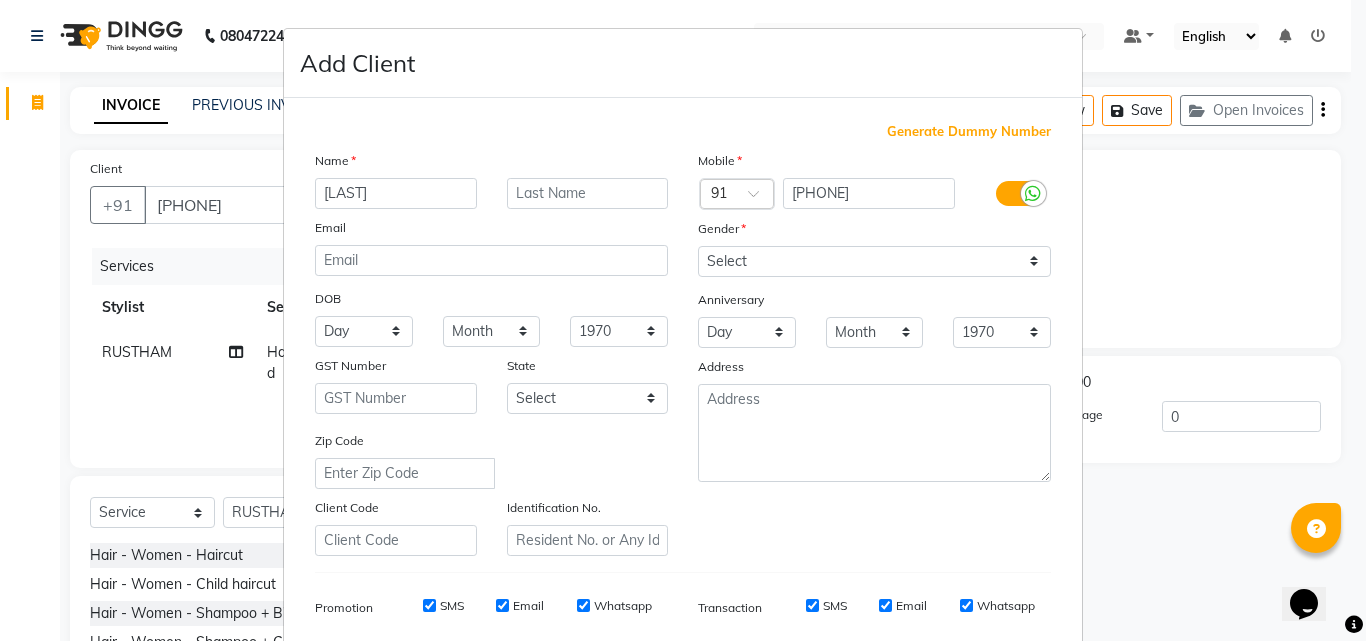 type on "[LAST]" 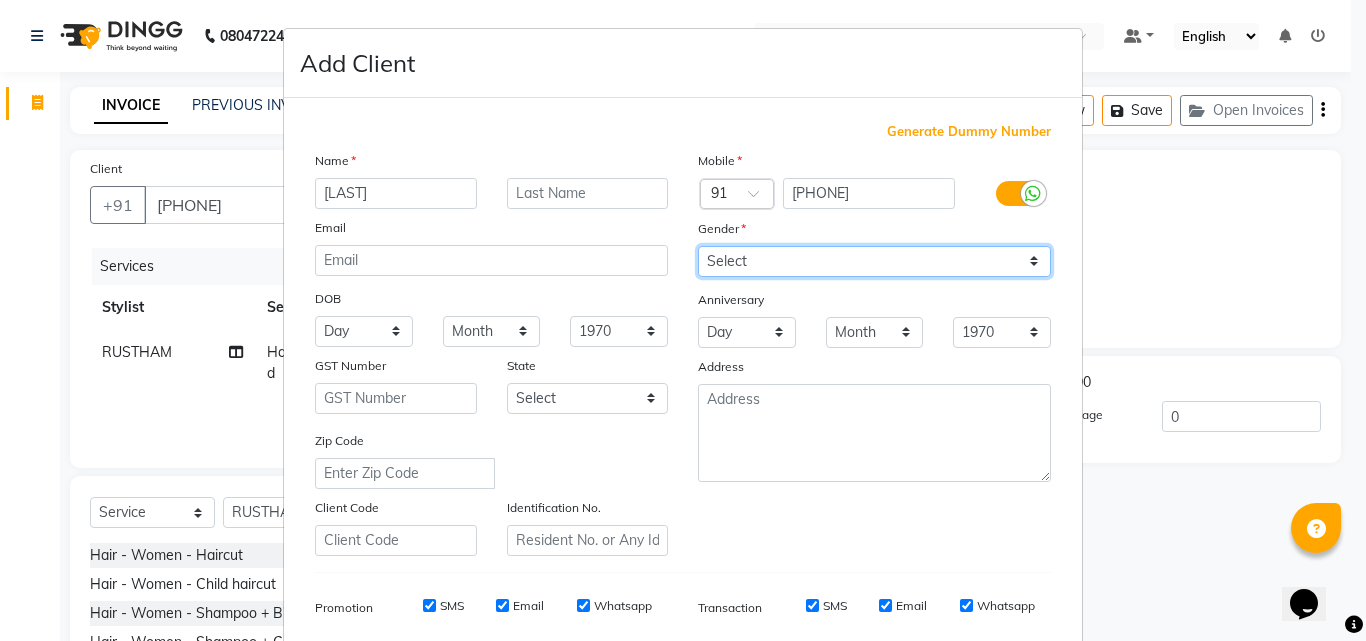 click on "Select Male Female Other Prefer Not To Say" at bounding box center [874, 261] 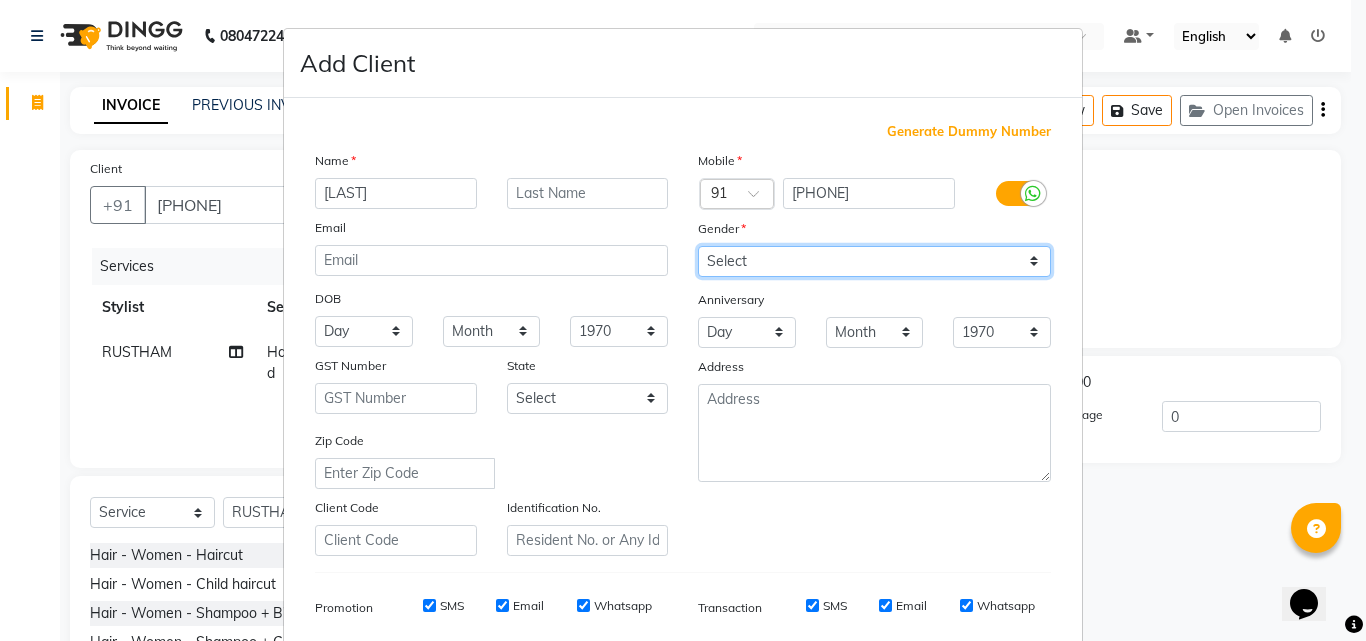 select on "male" 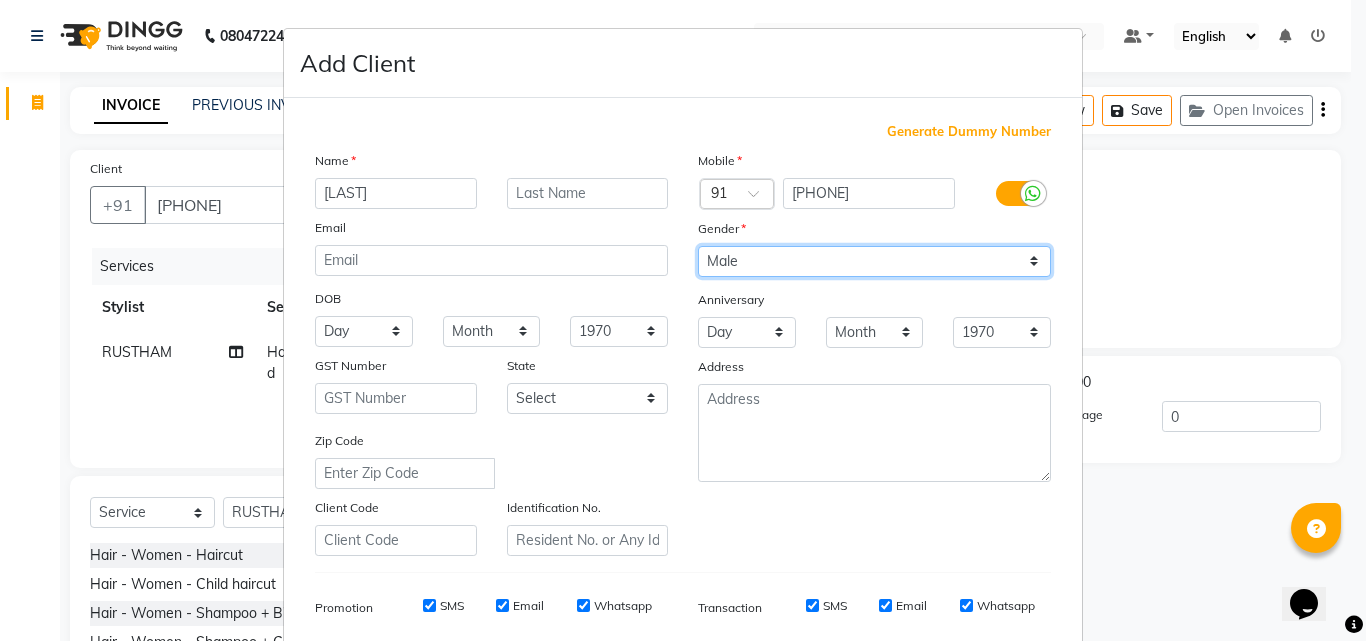 click on "Select Male Female Other Prefer Not To Say" at bounding box center (874, 261) 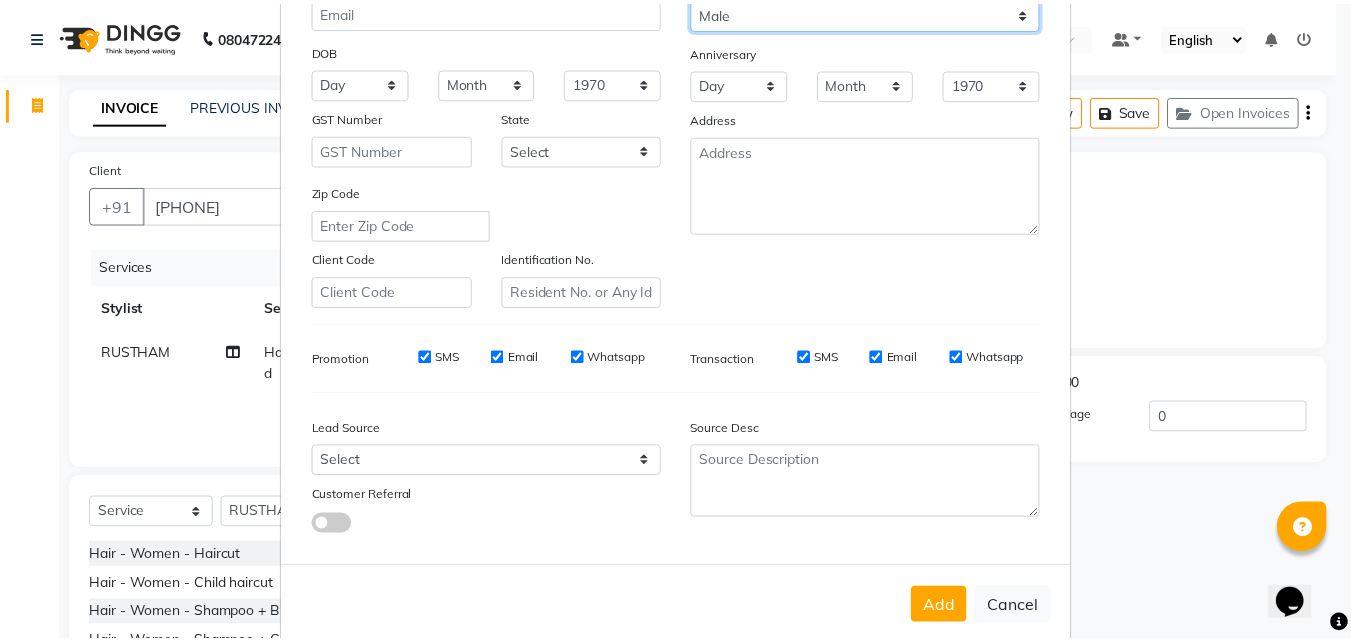 scroll, scrollTop: 282, scrollLeft: 0, axis: vertical 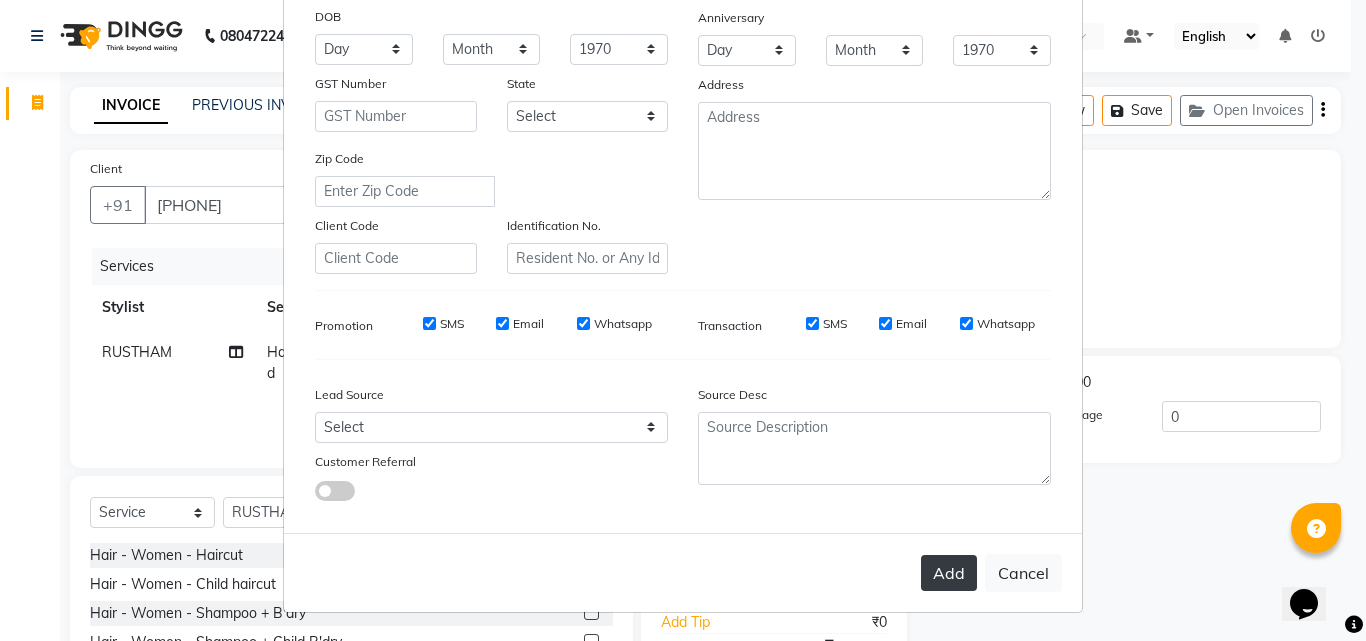 click on "Add" at bounding box center [949, 573] 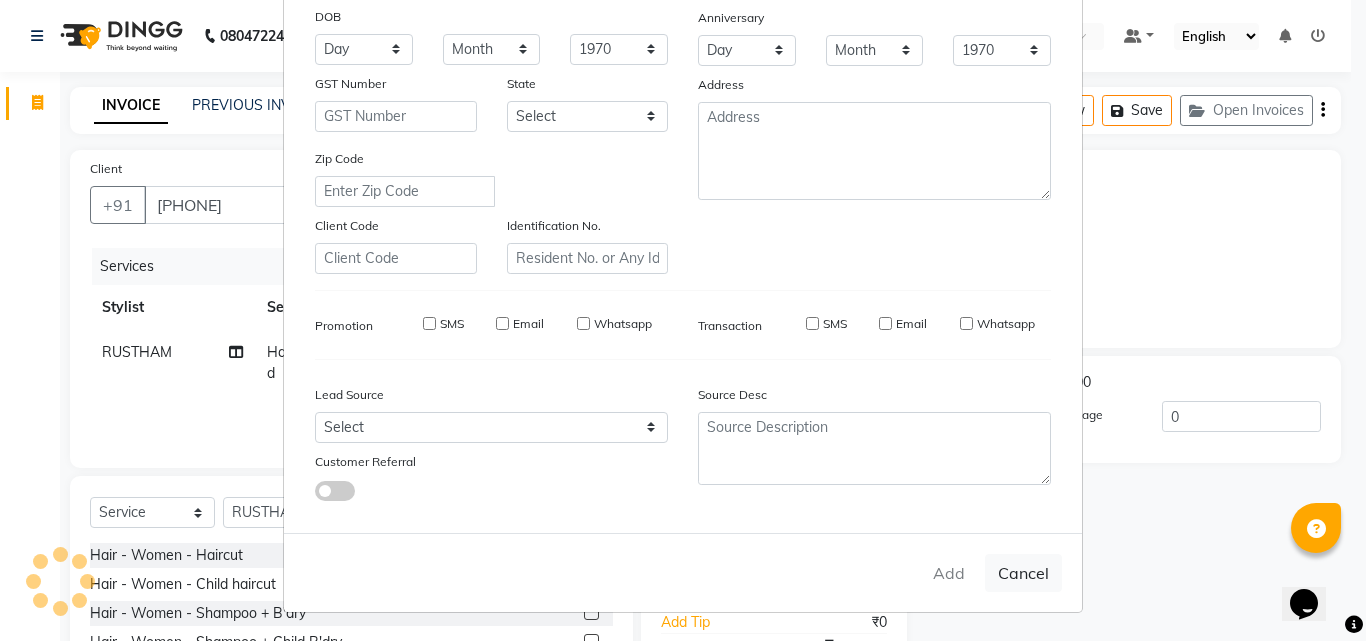 type 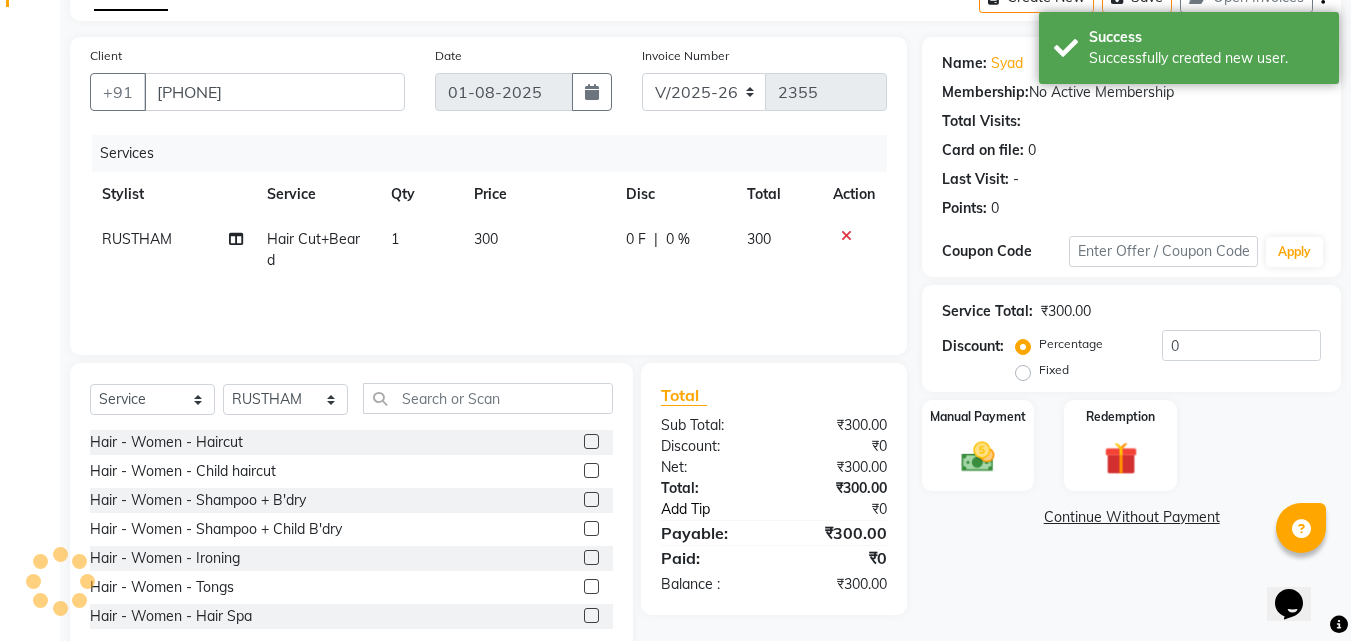 scroll, scrollTop: 160, scrollLeft: 0, axis: vertical 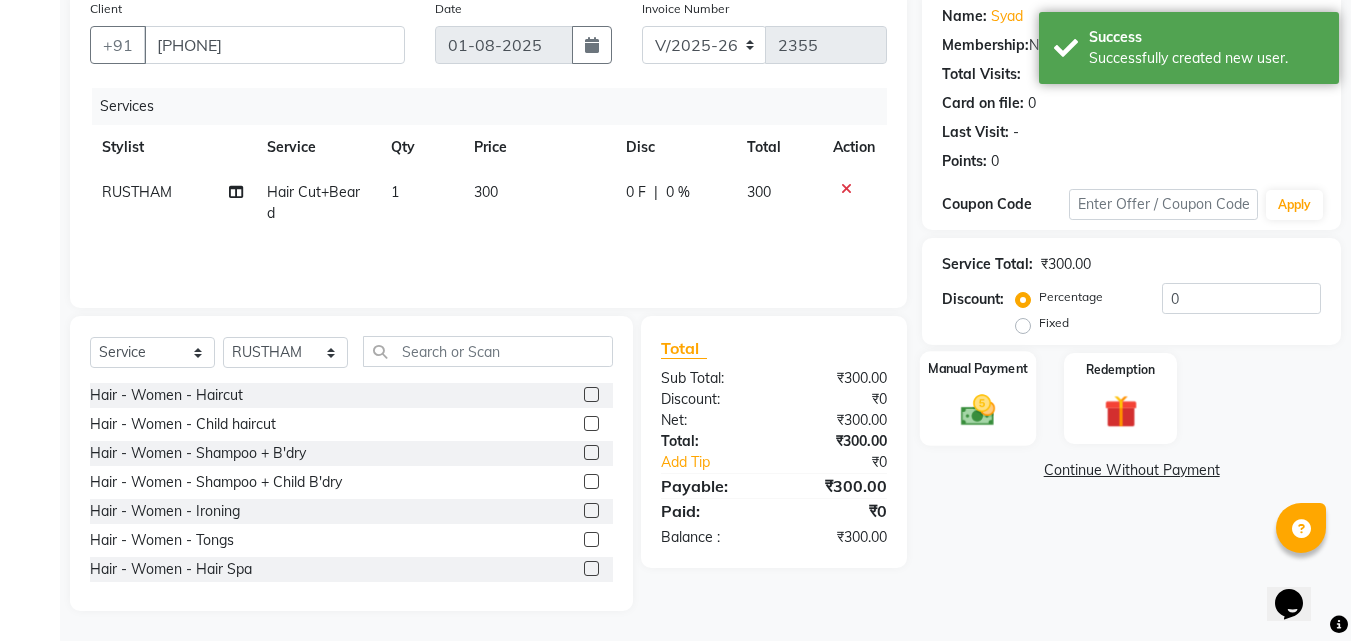click 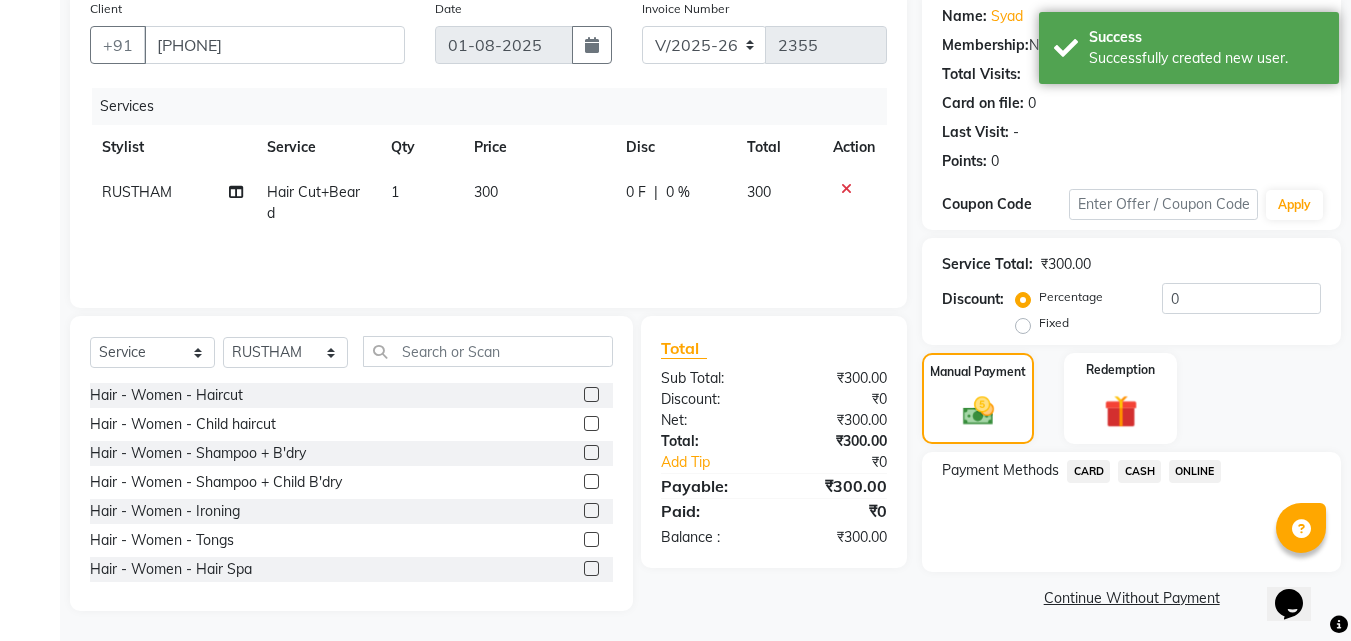 click on "ONLINE" 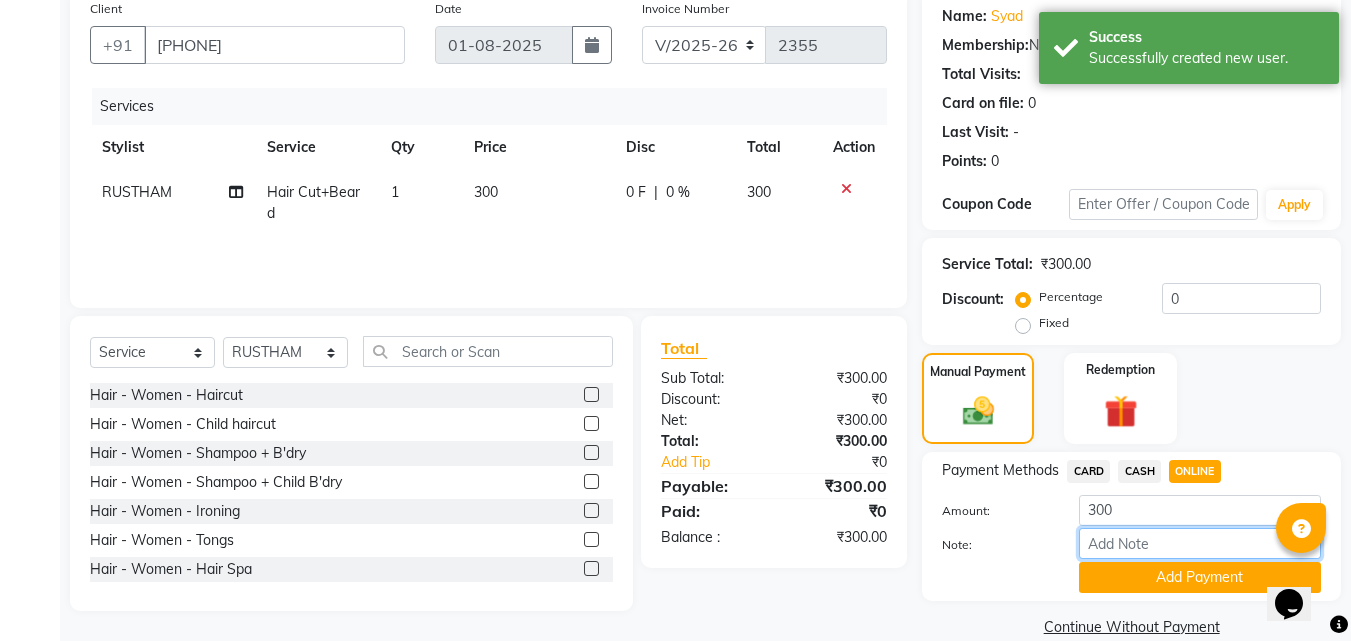 click on "Note:" at bounding box center (1200, 543) 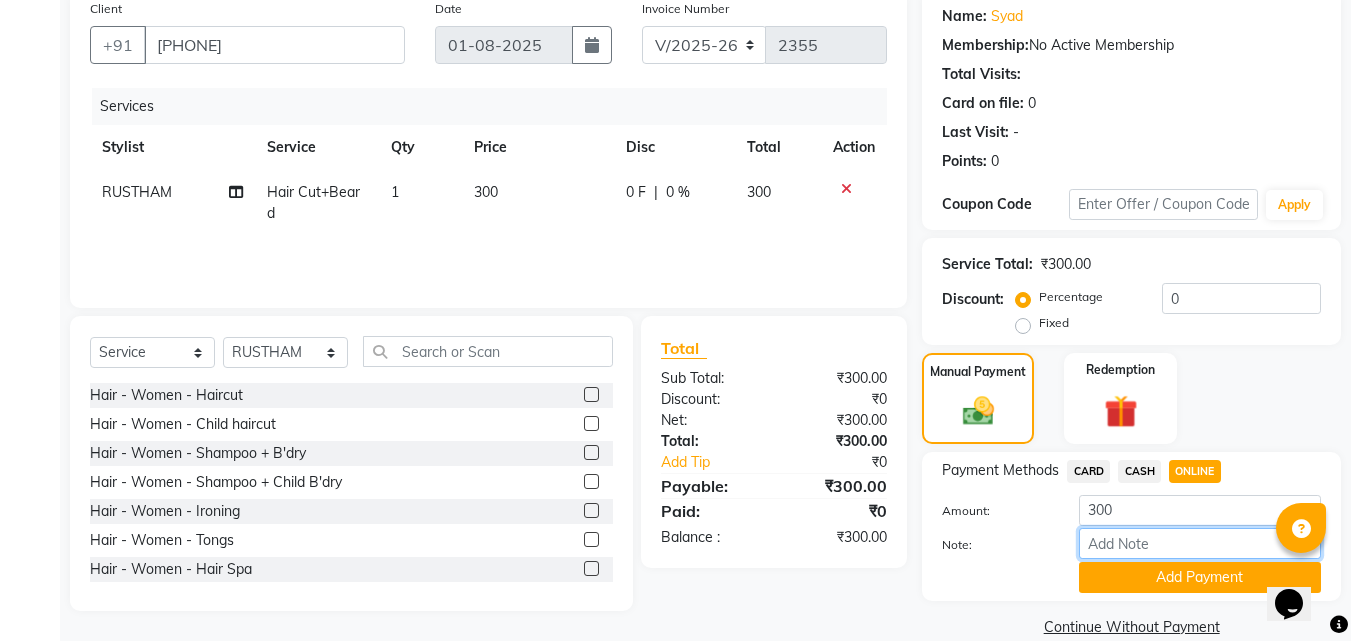 type on "THANK YOU VISIT AGAIN" 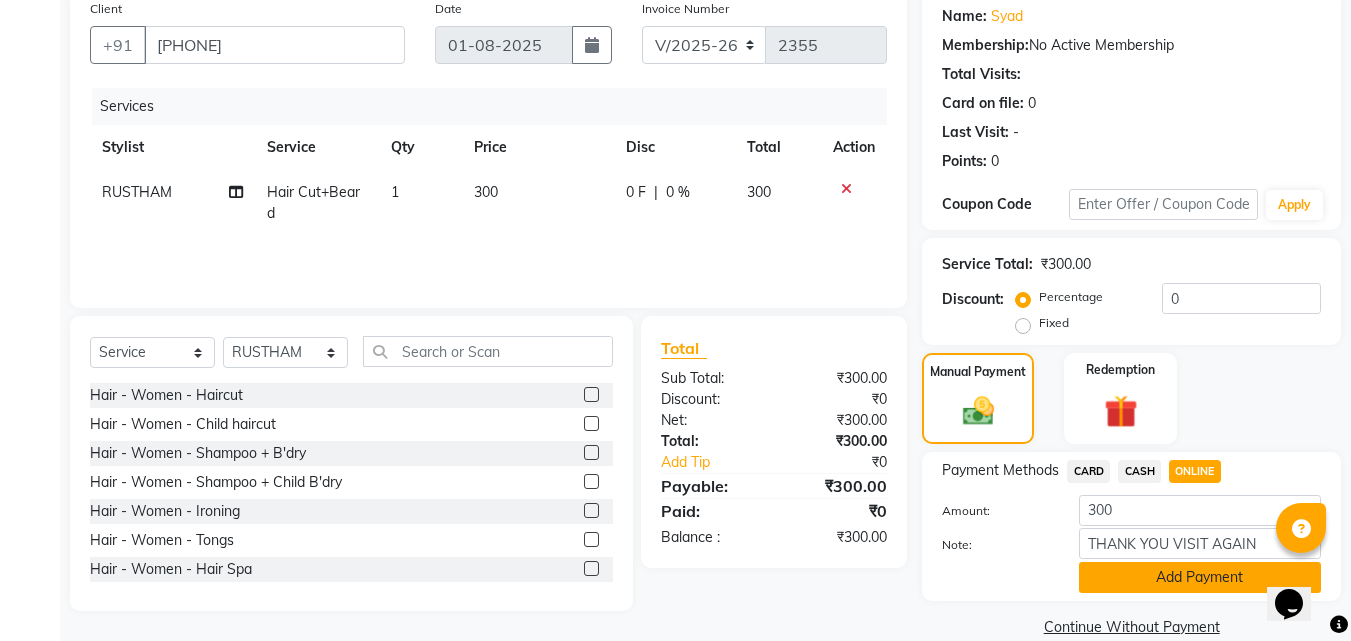click on "Add Payment" 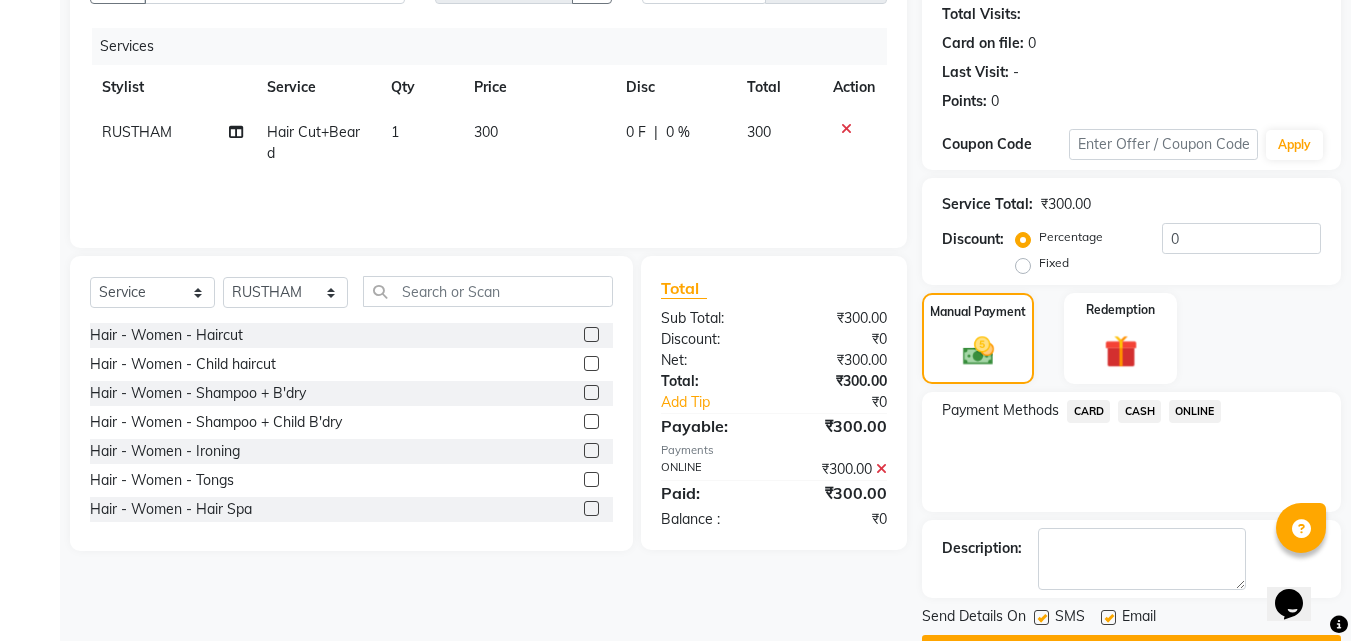 scroll, scrollTop: 275, scrollLeft: 0, axis: vertical 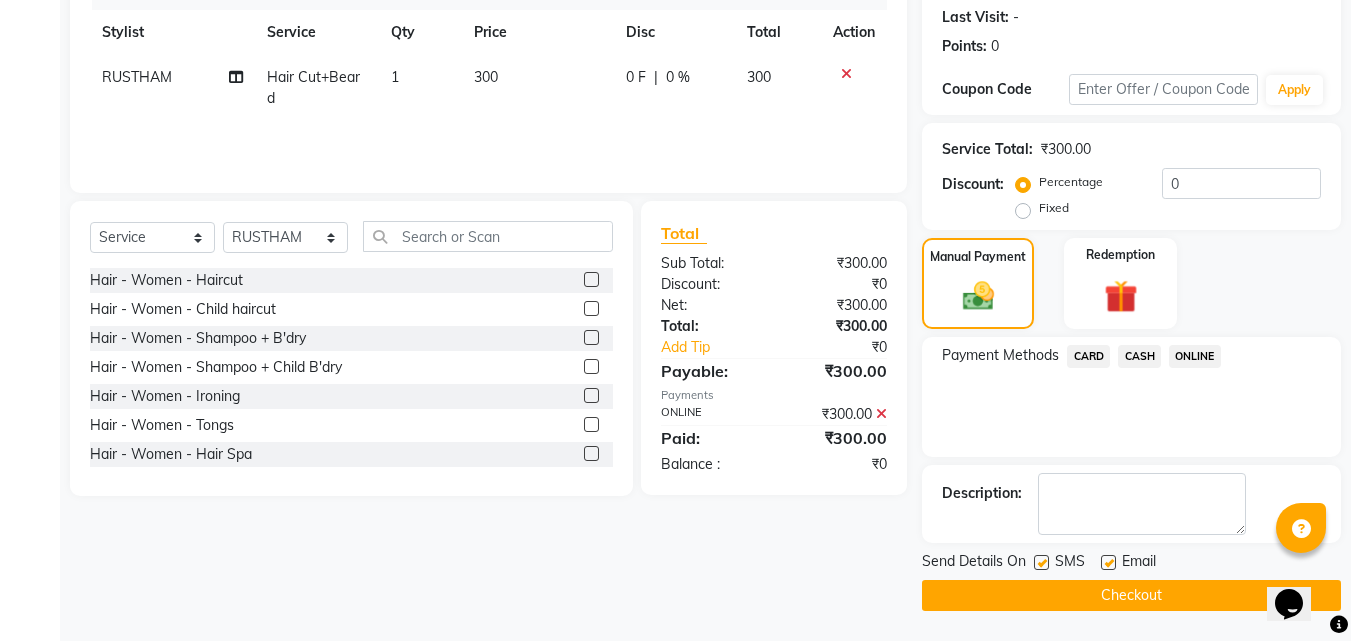 click on "Checkout" 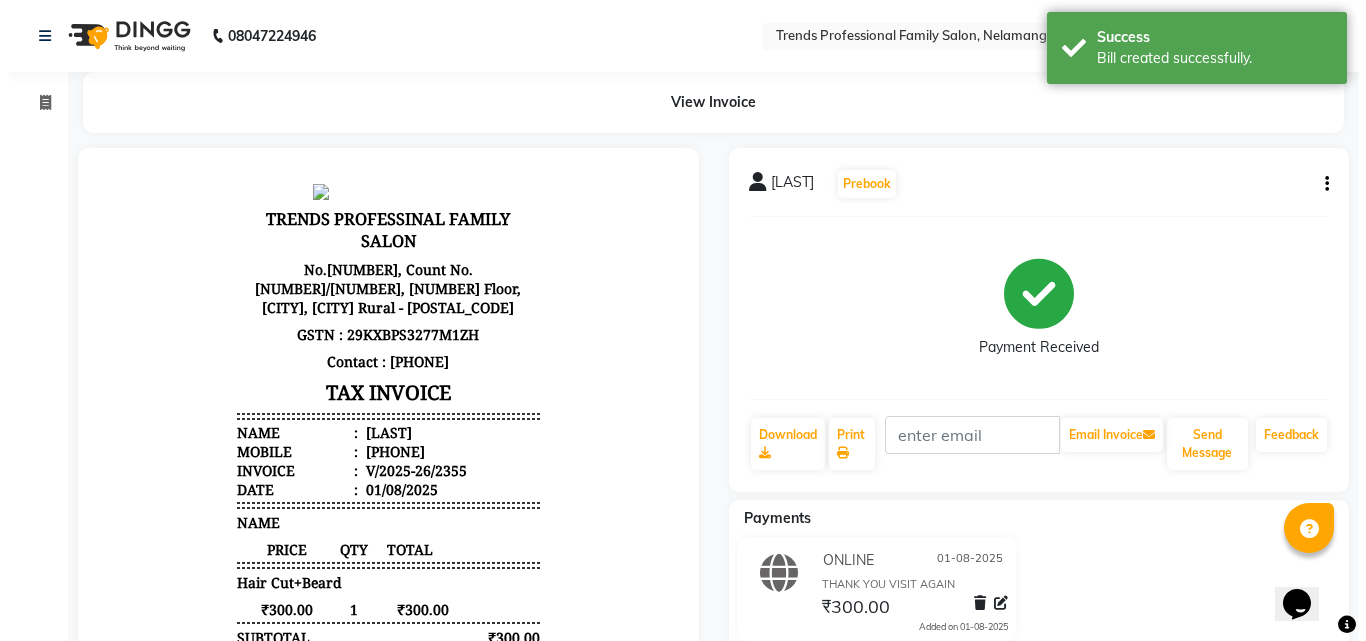 scroll, scrollTop: 0, scrollLeft: 0, axis: both 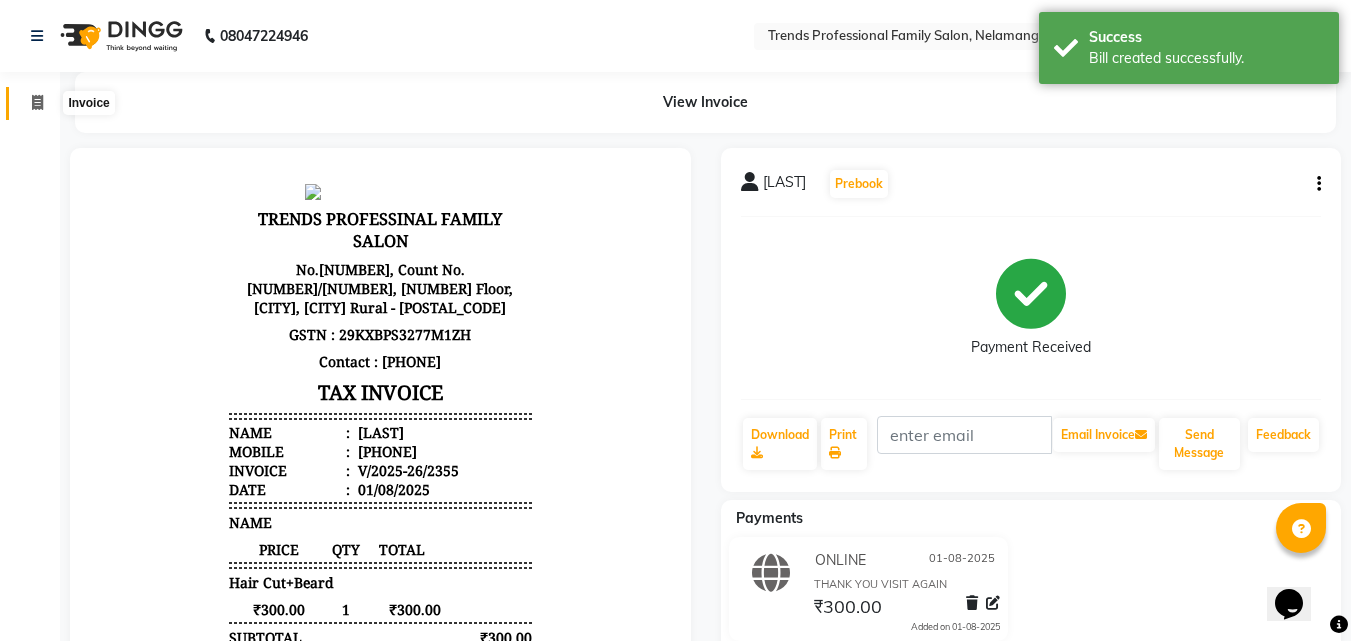 click 